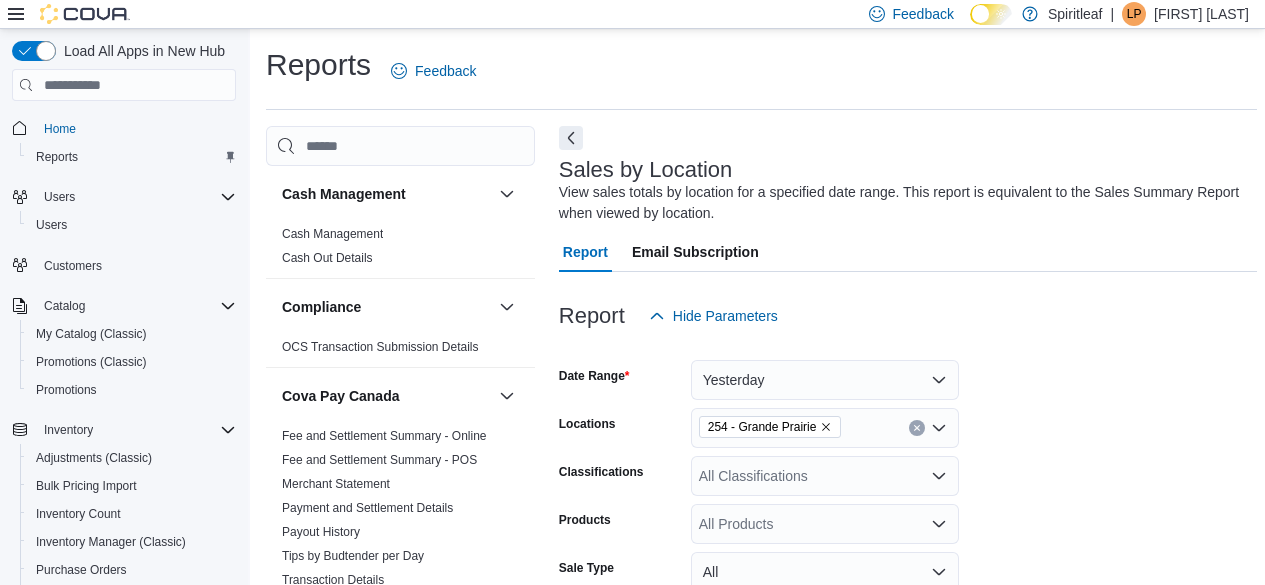 scroll, scrollTop: 275, scrollLeft: 0, axis: vertical 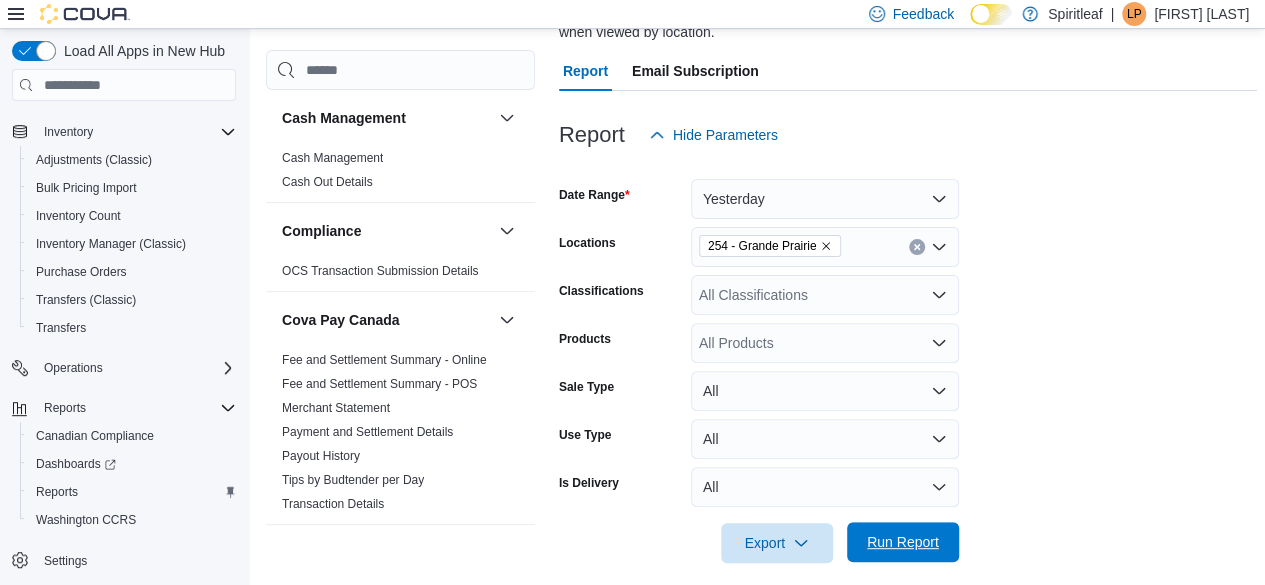drag, startPoint x: 886, startPoint y: 542, endPoint x: 901, endPoint y: 559, distance: 22.671568 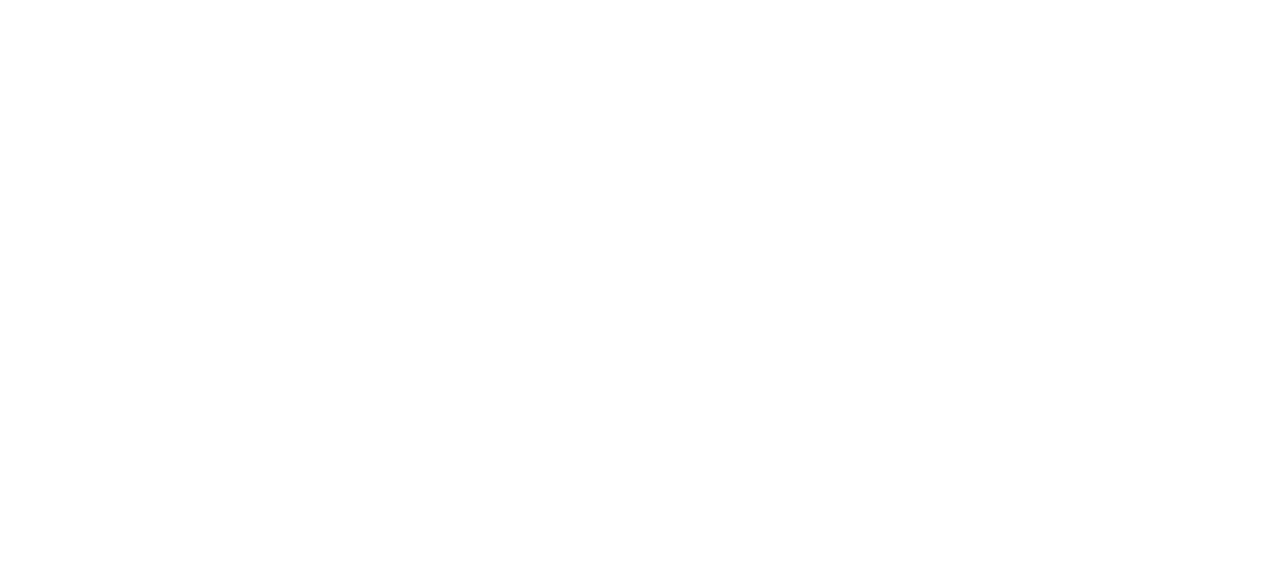 scroll, scrollTop: 0, scrollLeft: 0, axis: both 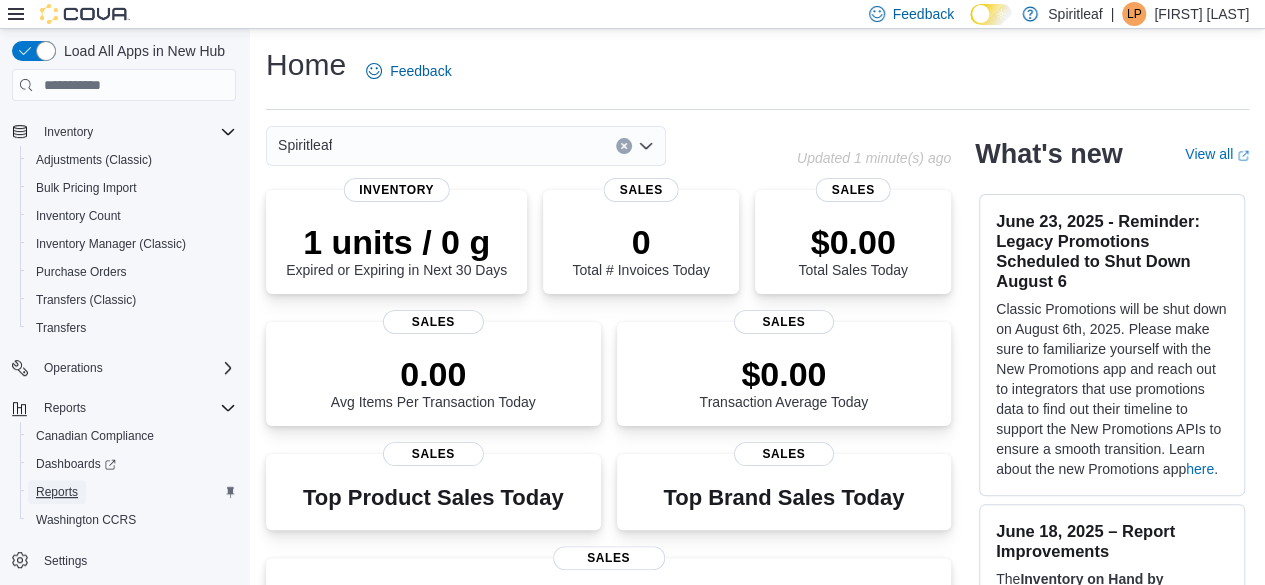 click on "Reports" at bounding box center [57, 492] 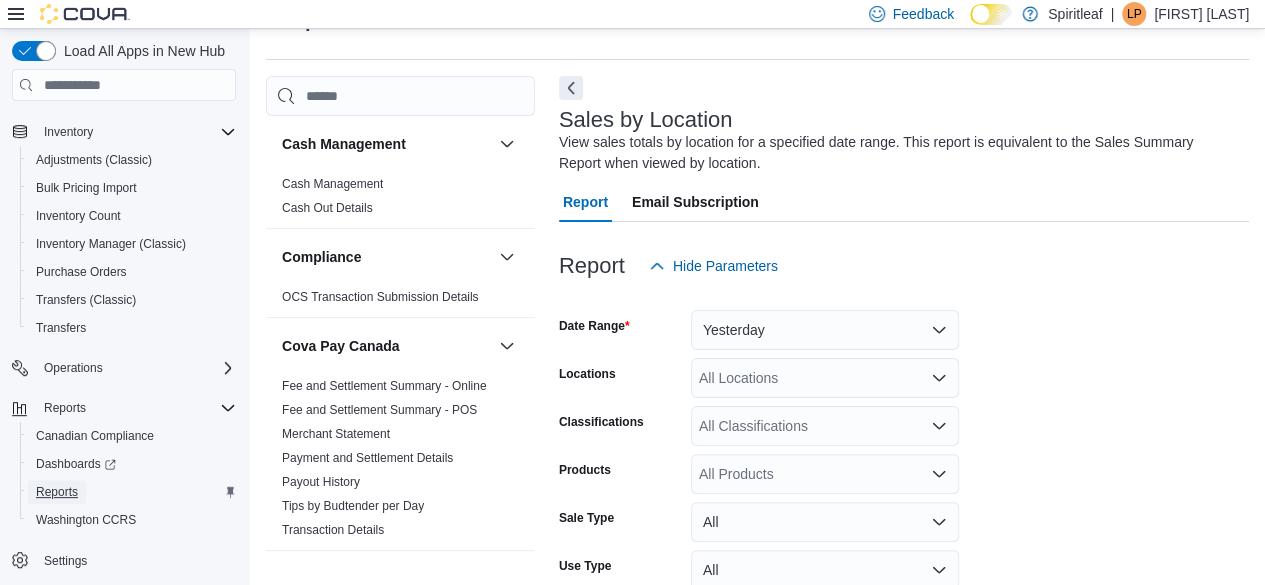 scroll, scrollTop: 67, scrollLeft: 0, axis: vertical 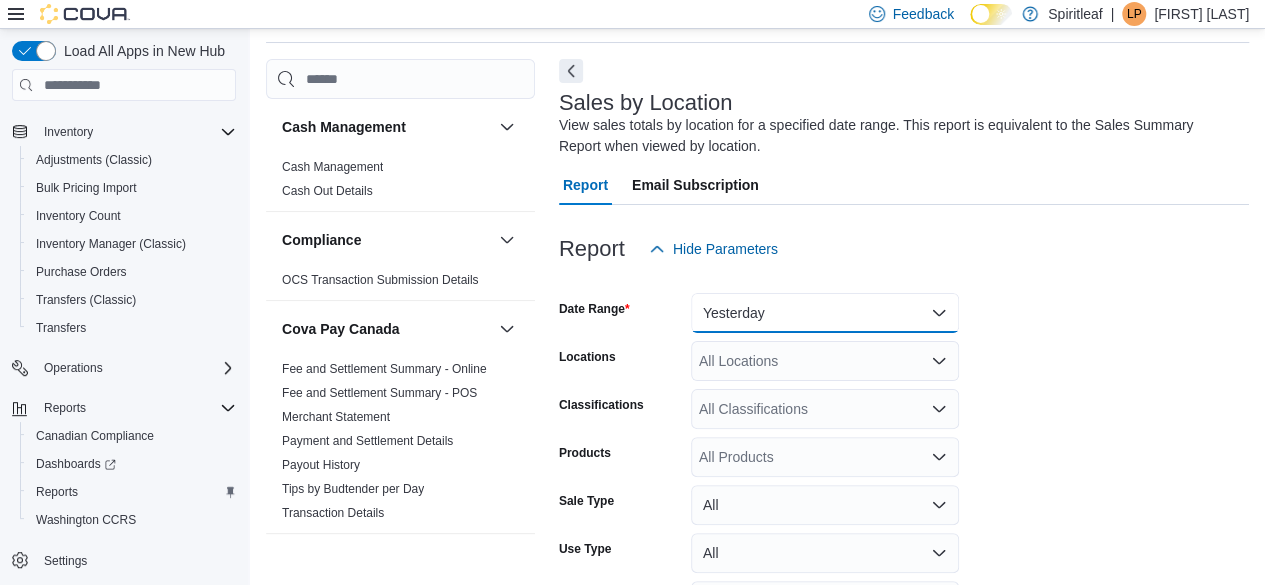click on "Yesterday" at bounding box center (825, 313) 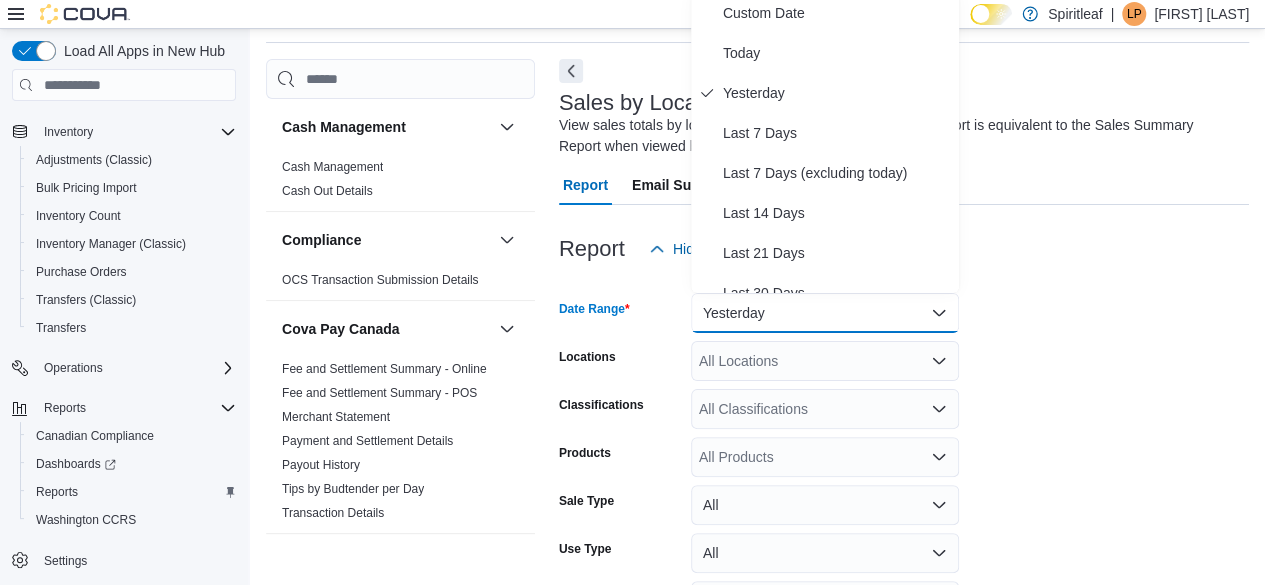 scroll, scrollTop: 60, scrollLeft: 0, axis: vertical 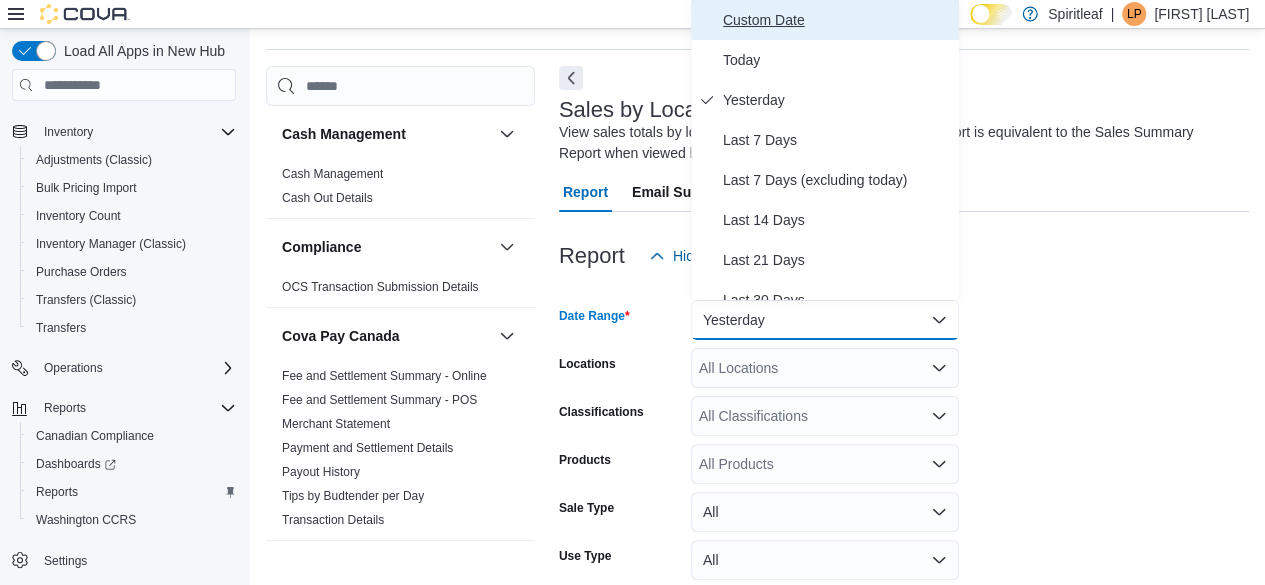 click on "Custom Date" at bounding box center [837, 20] 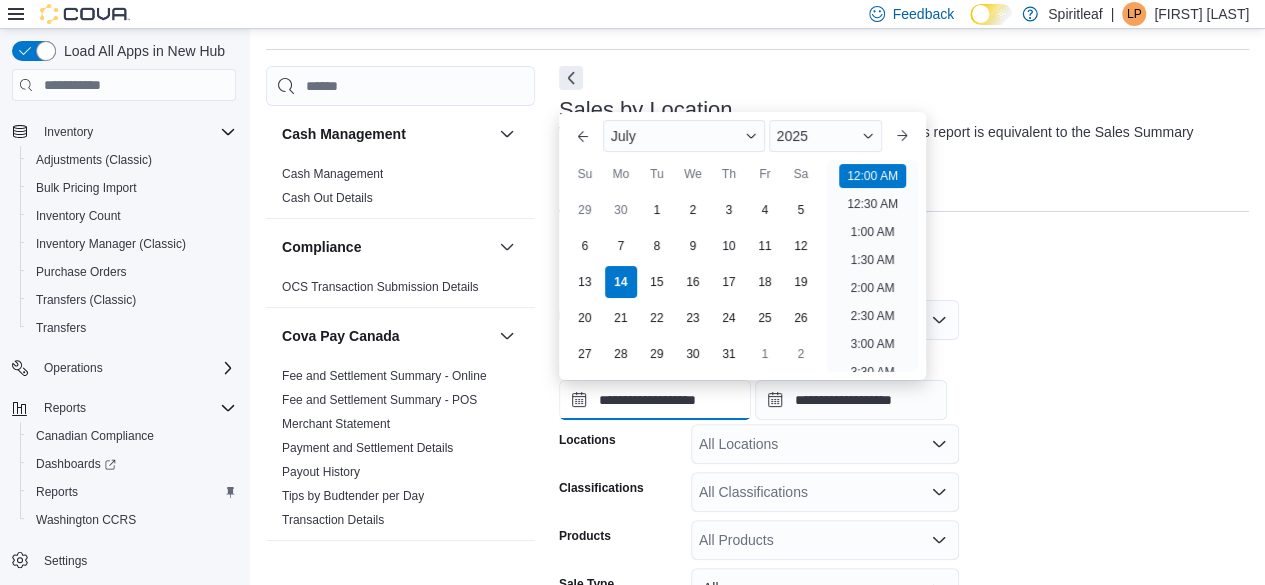 click on "**********" at bounding box center (655, 400) 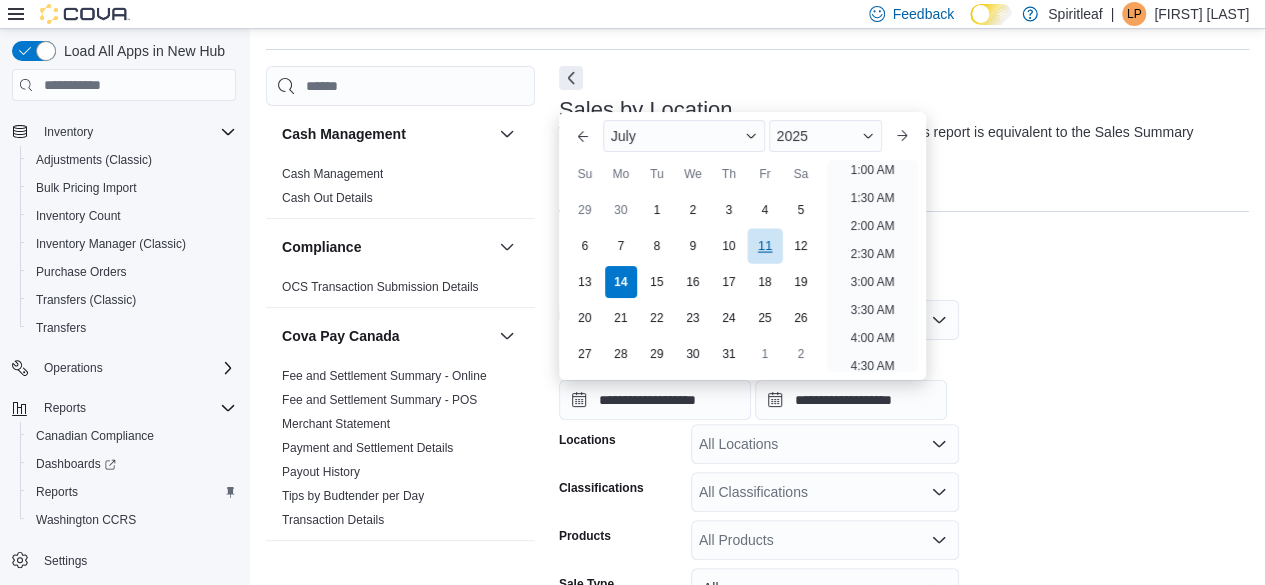 click on "11" at bounding box center (764, 246) 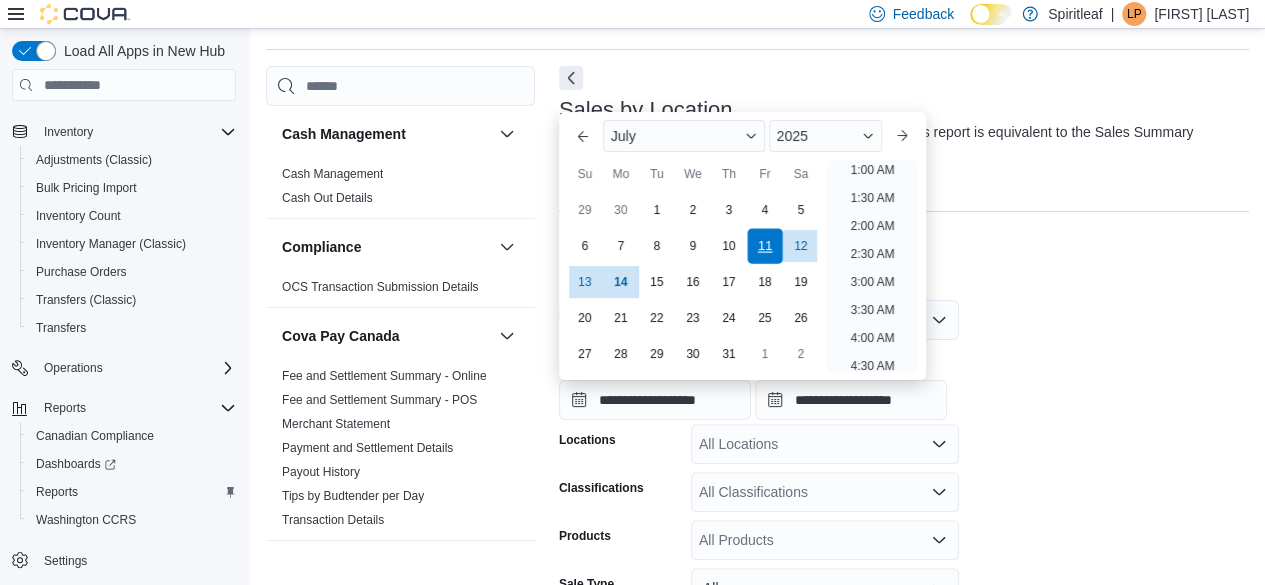 scroll, scrollTop: 4, scrollLeft: 0, axis: vertical 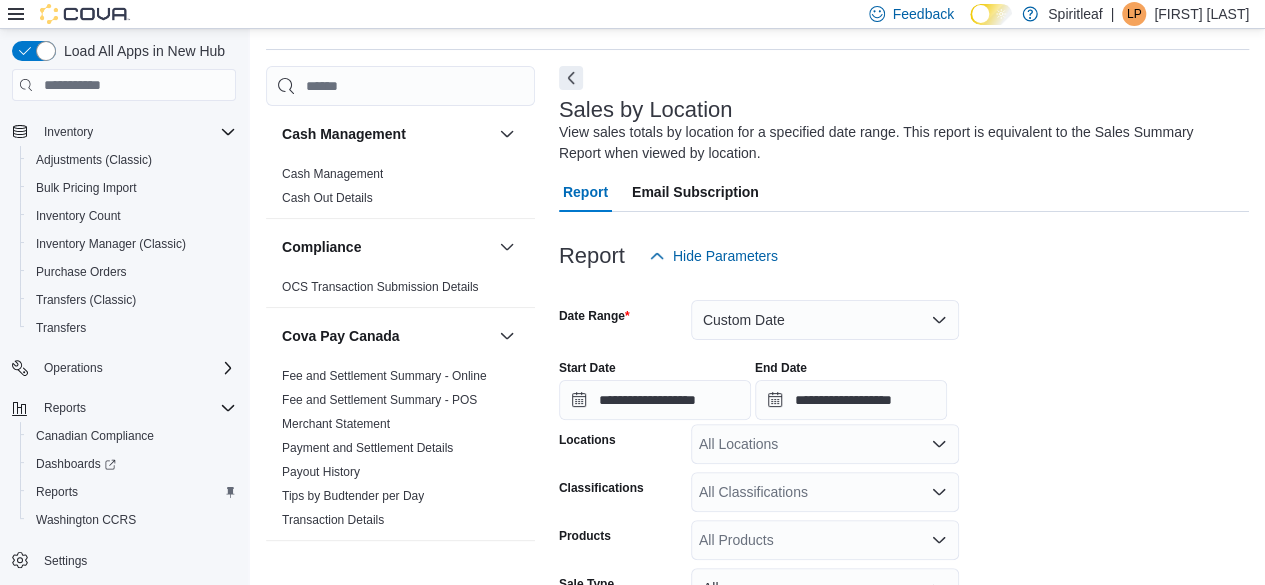 drag, startPoint x: 1019, startPoint y: 435, endPoint x: 1002, endPoint y: 481, distance: 49.0408 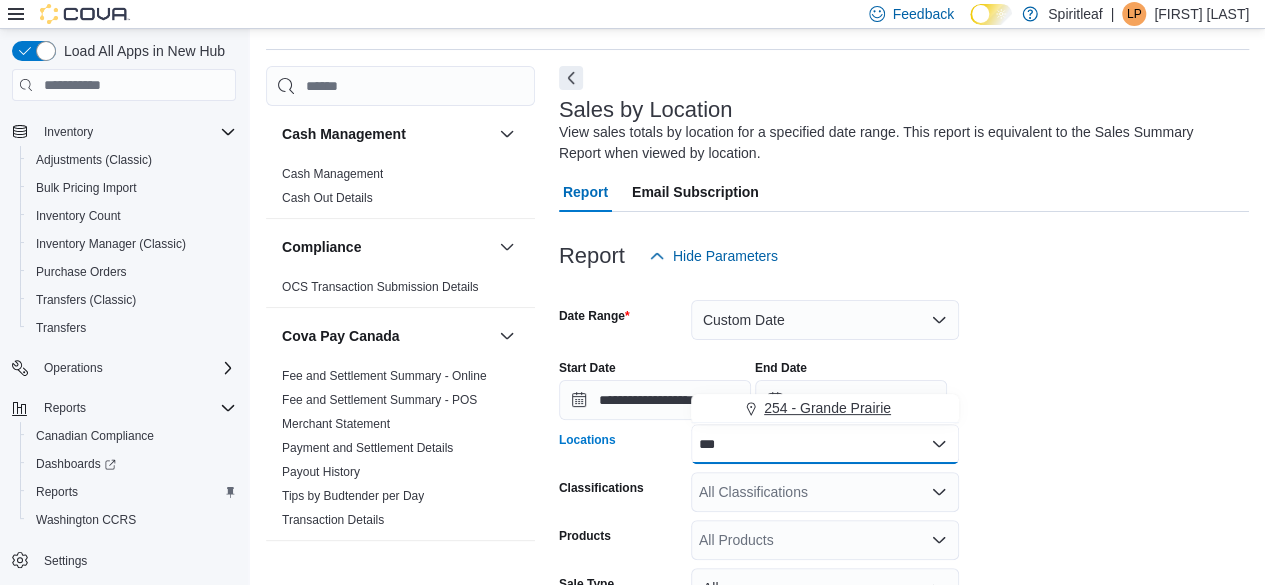 type on "***" 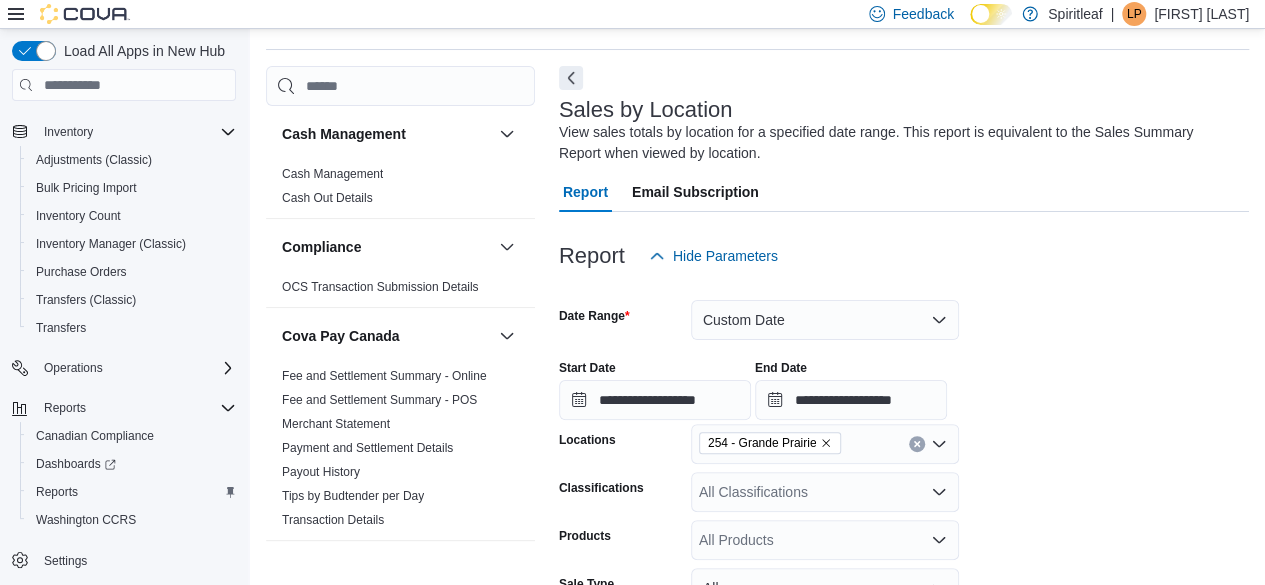 click on "**********" at bounding box center [904, 518] 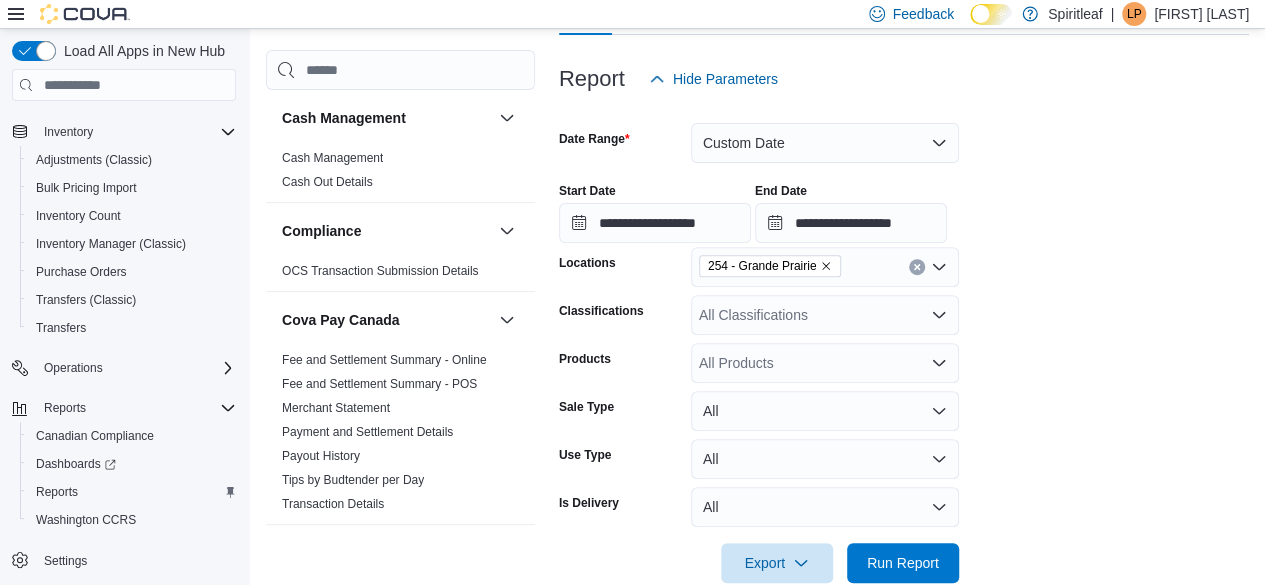 scroll, scrollTop: 274, scrollLeft: 0, axis: vertical 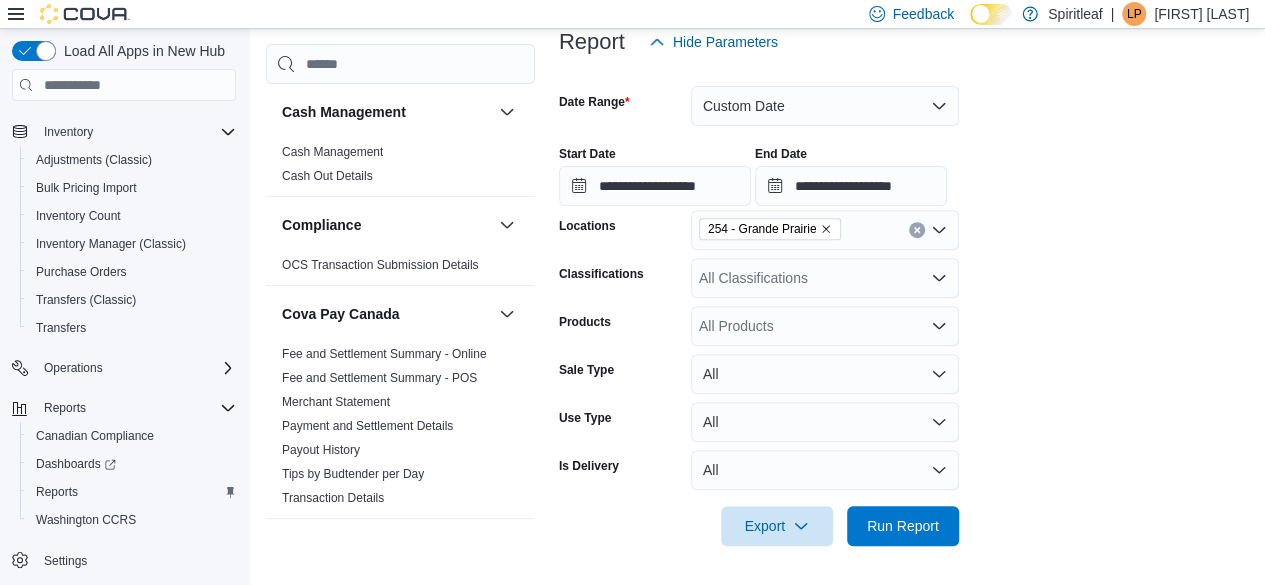click on "Run Report" at bounding box center (903, 526) 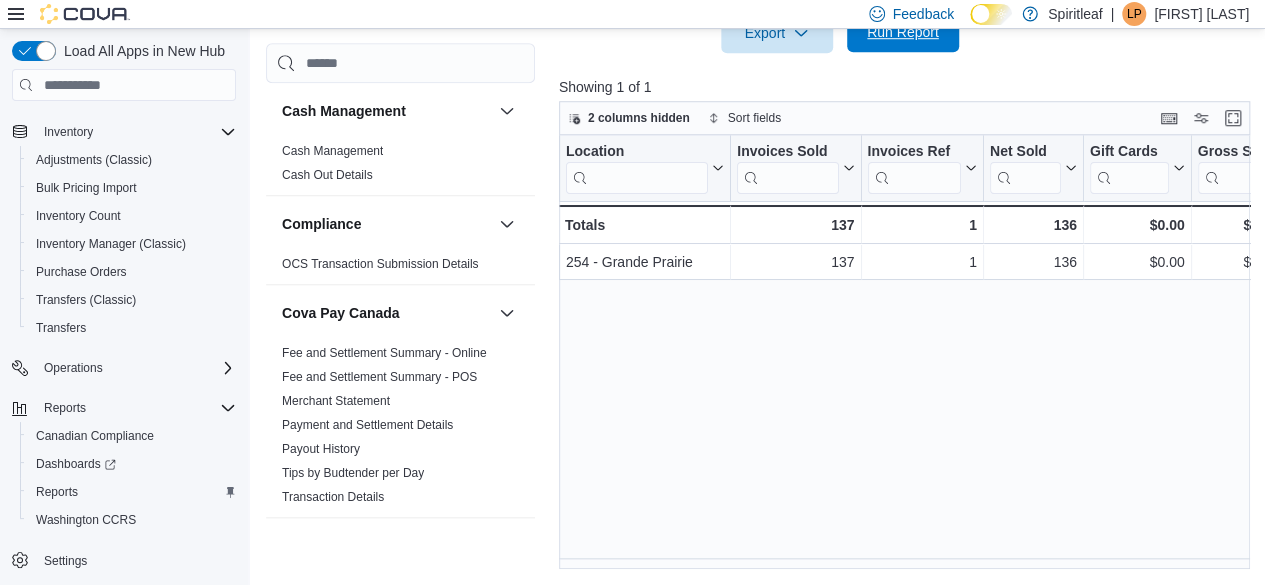scroll, scrollTop: 766, scrollLeft: 0, axis: vertical 